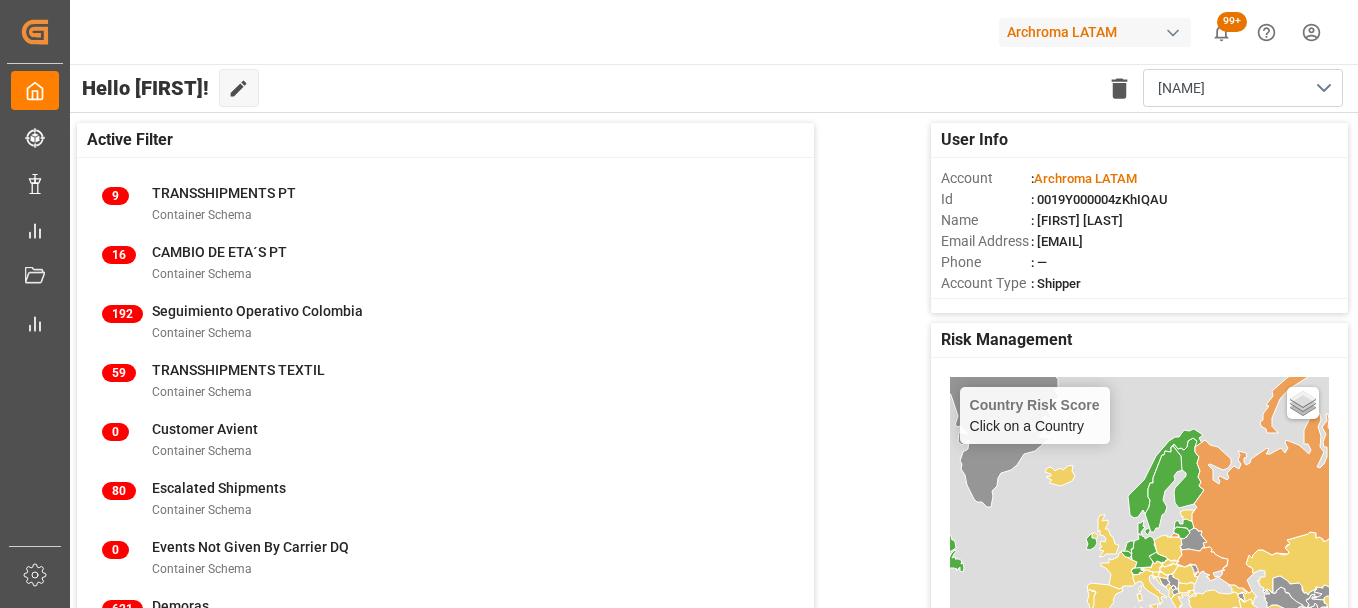 scroll, scrollTop: 0, scrollLeft: 0, axis: both 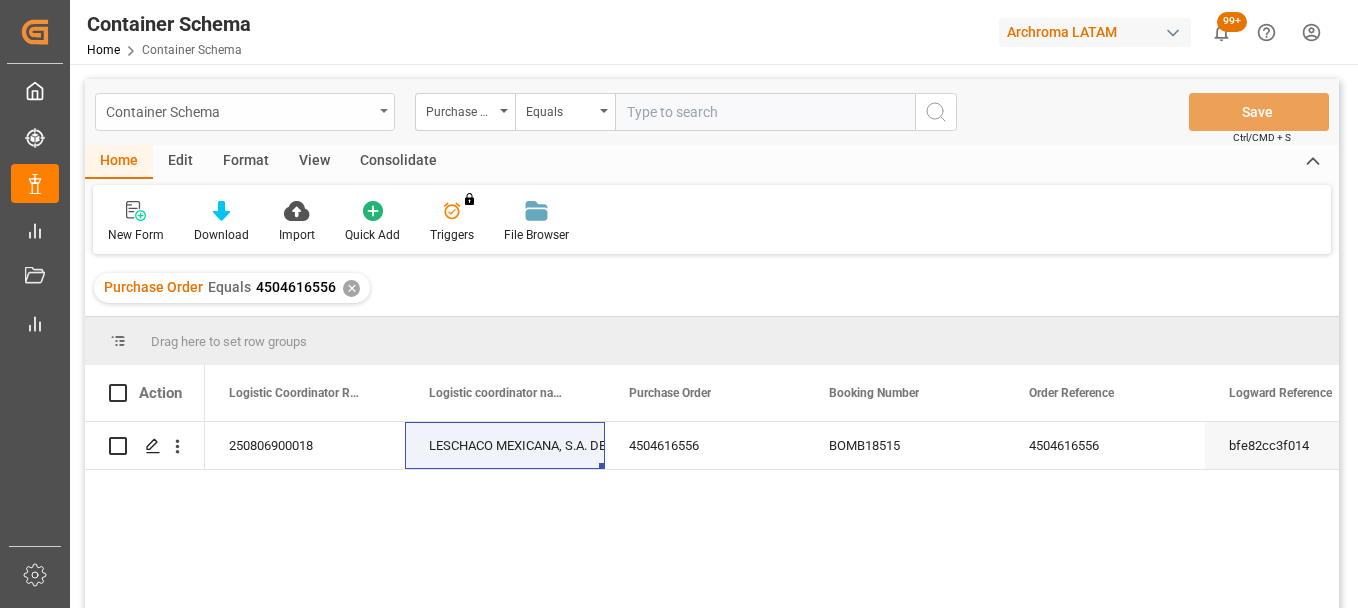 click on "Container Schema" at bounding box center (239, 110) 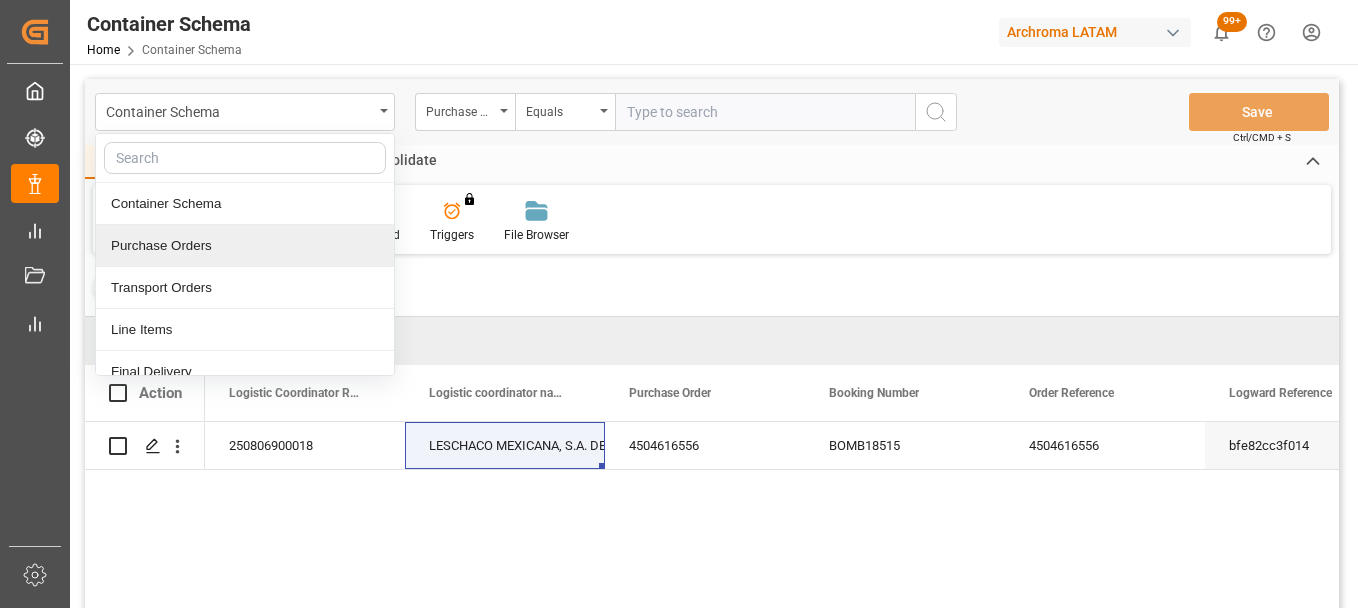 click on "Purchase Orders" at bounding box center (245, 246) 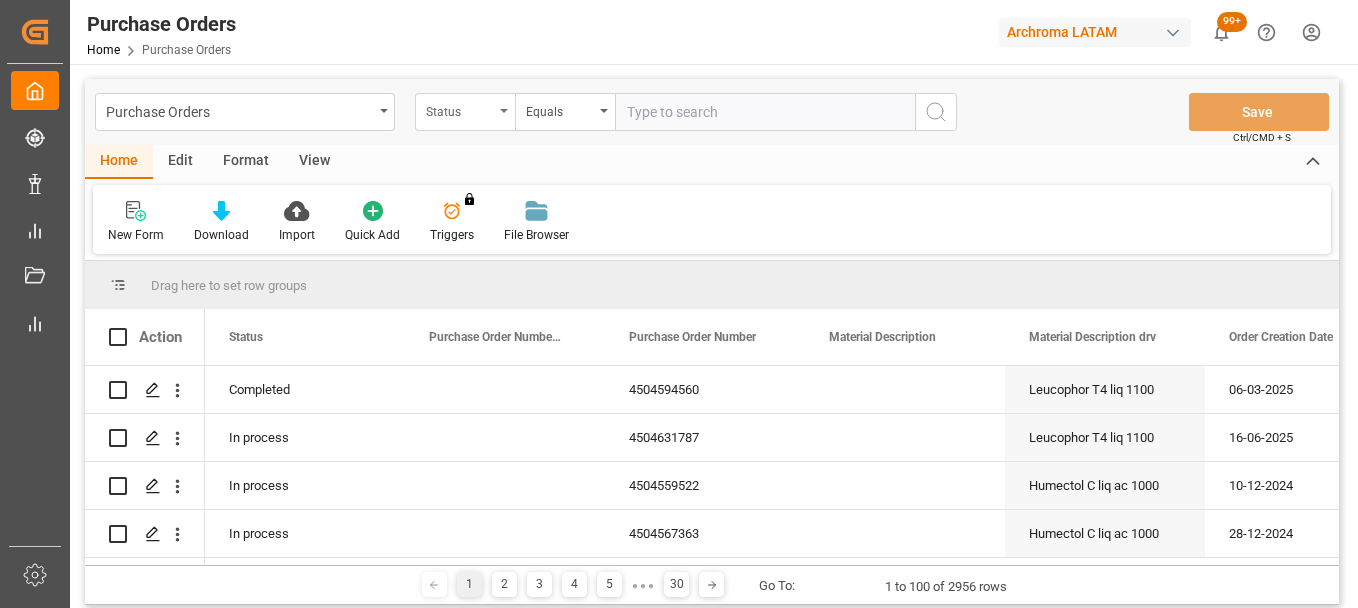 click on "Status" at bounding box center [465, 112] 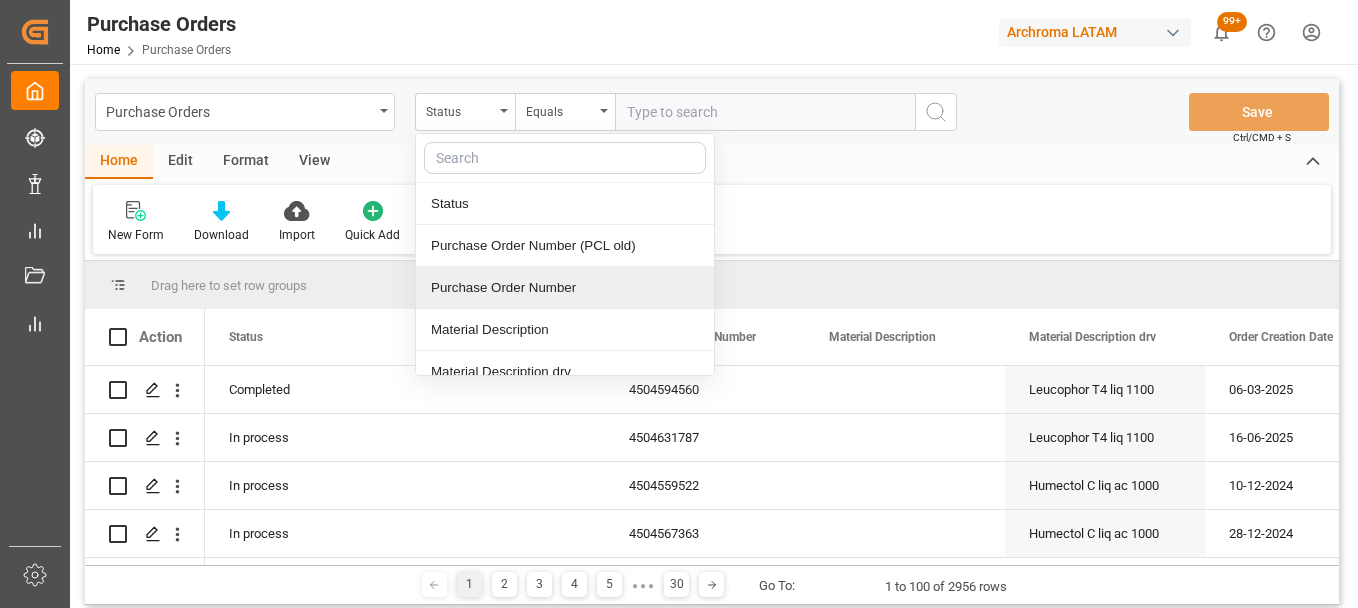 click on "Purchase Order Number" at bounding box center [565, 288] 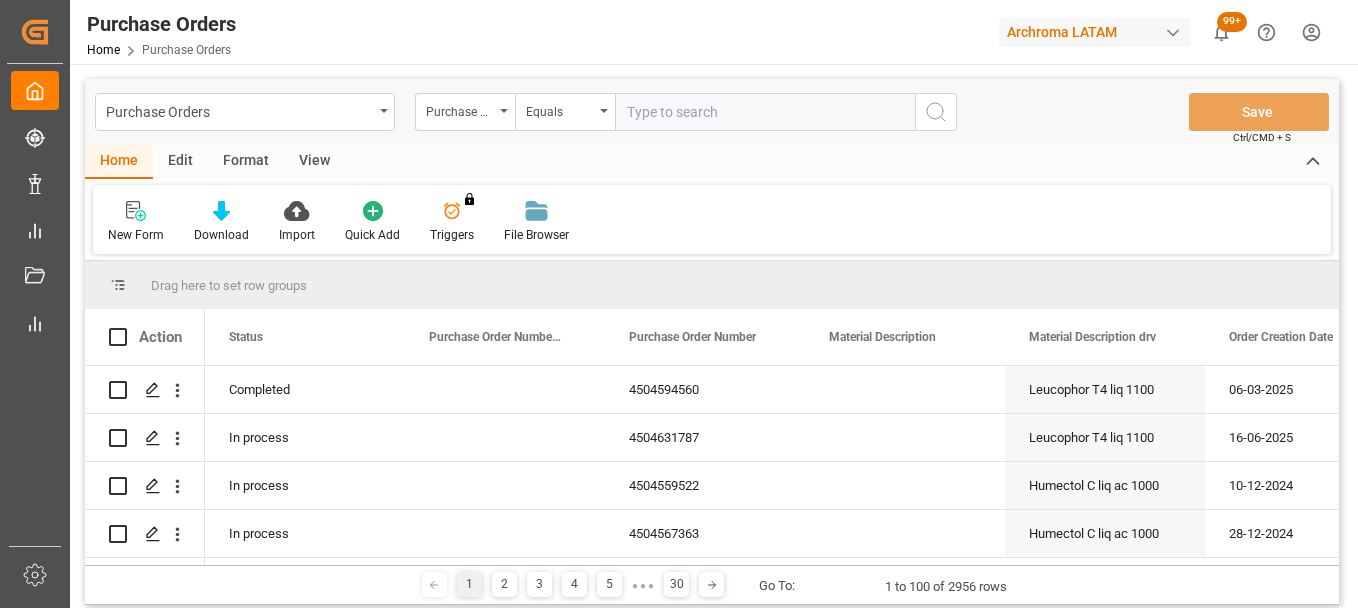 click at bounding box center [765, 112] 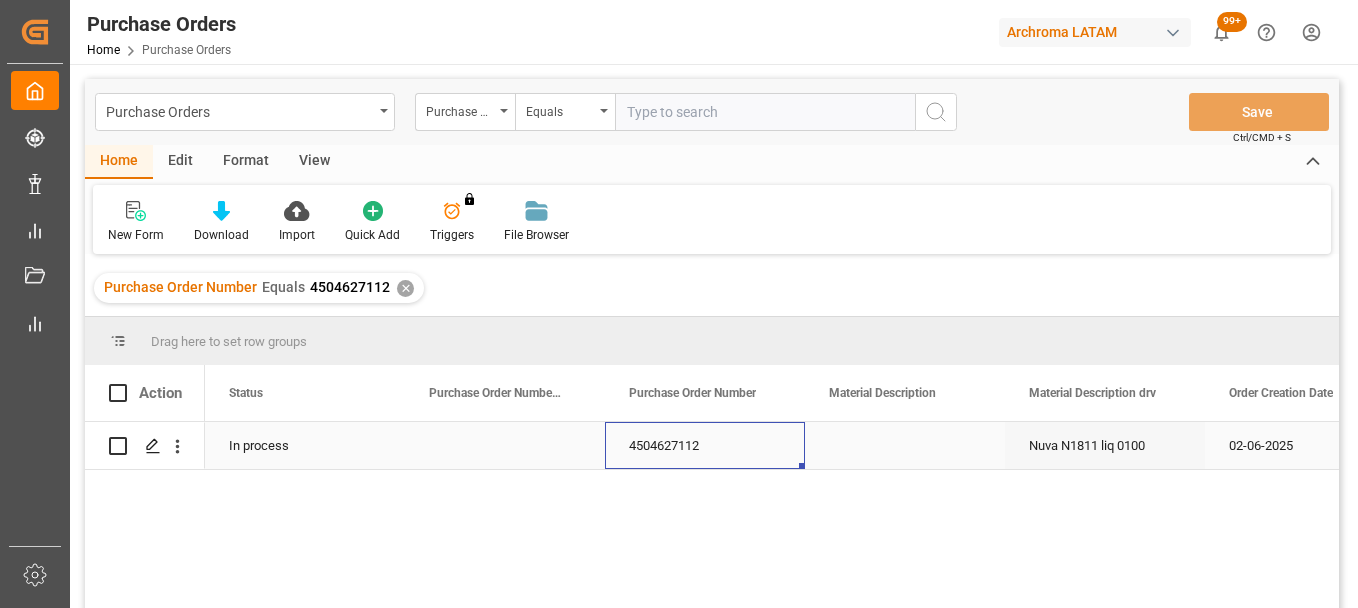 click on "4504627112" at bounding box center (705, 445) 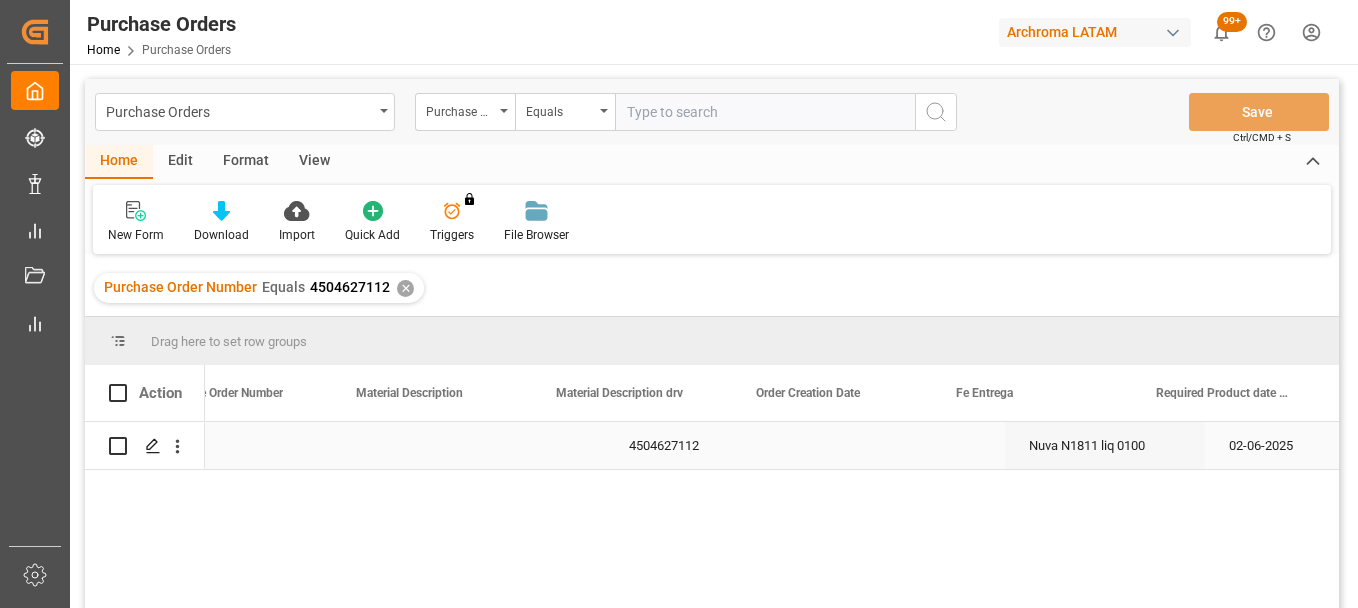 scroll, scrollTop: 0, scrollLeft: 673, axis: horizontal 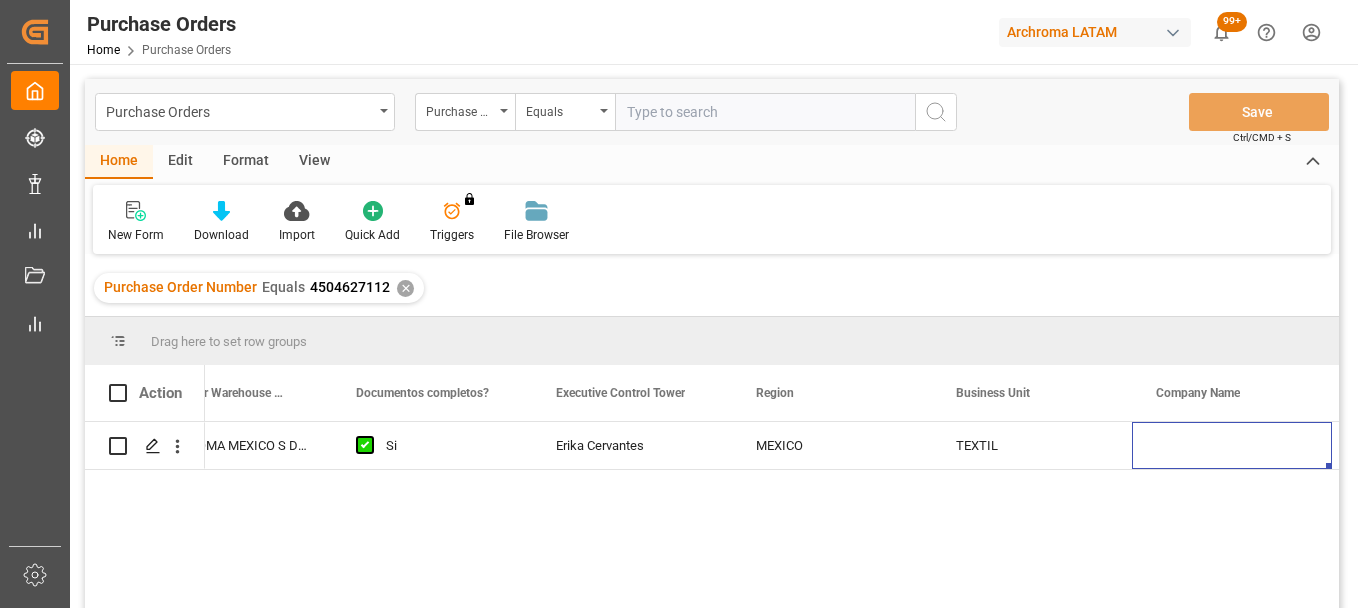 click on "✕" at bounding box center [405, 288] 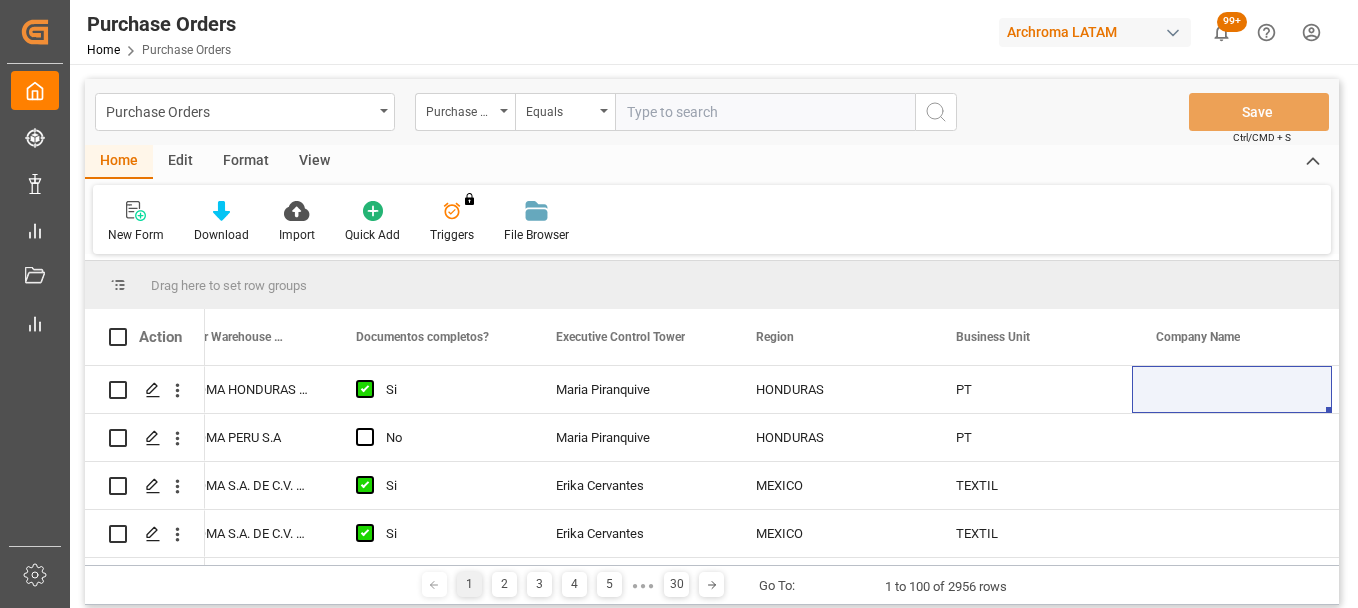 click at bounding box center (765, 112) 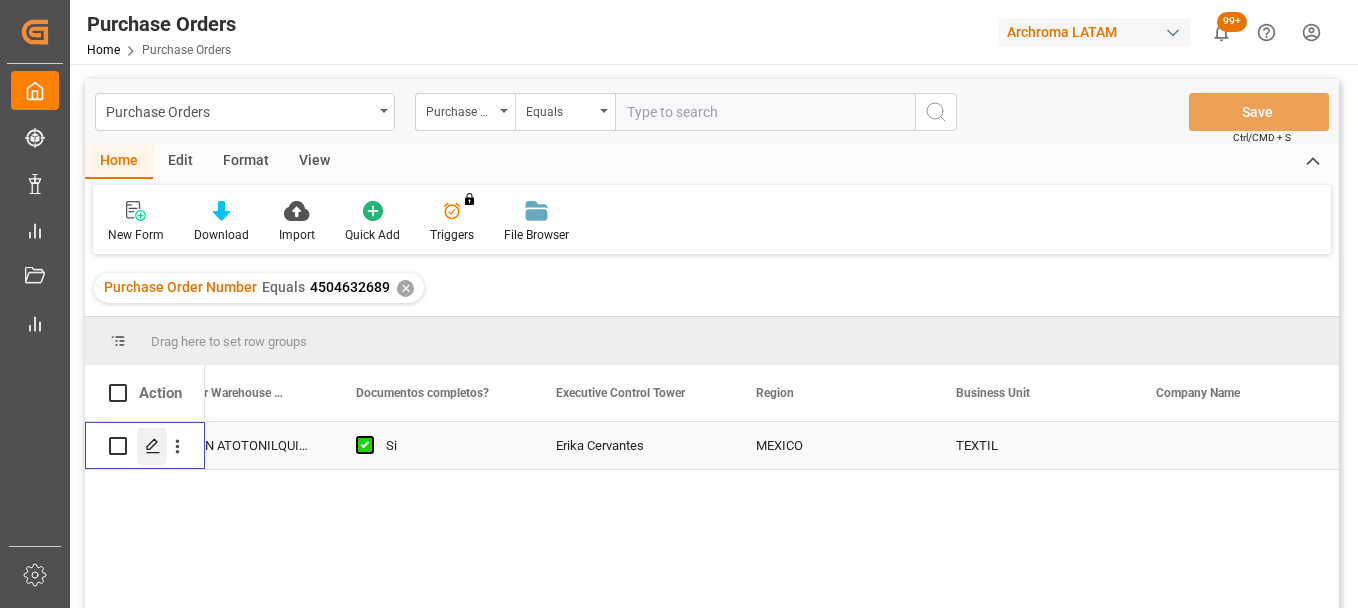 click at bounding box center [152, 445] 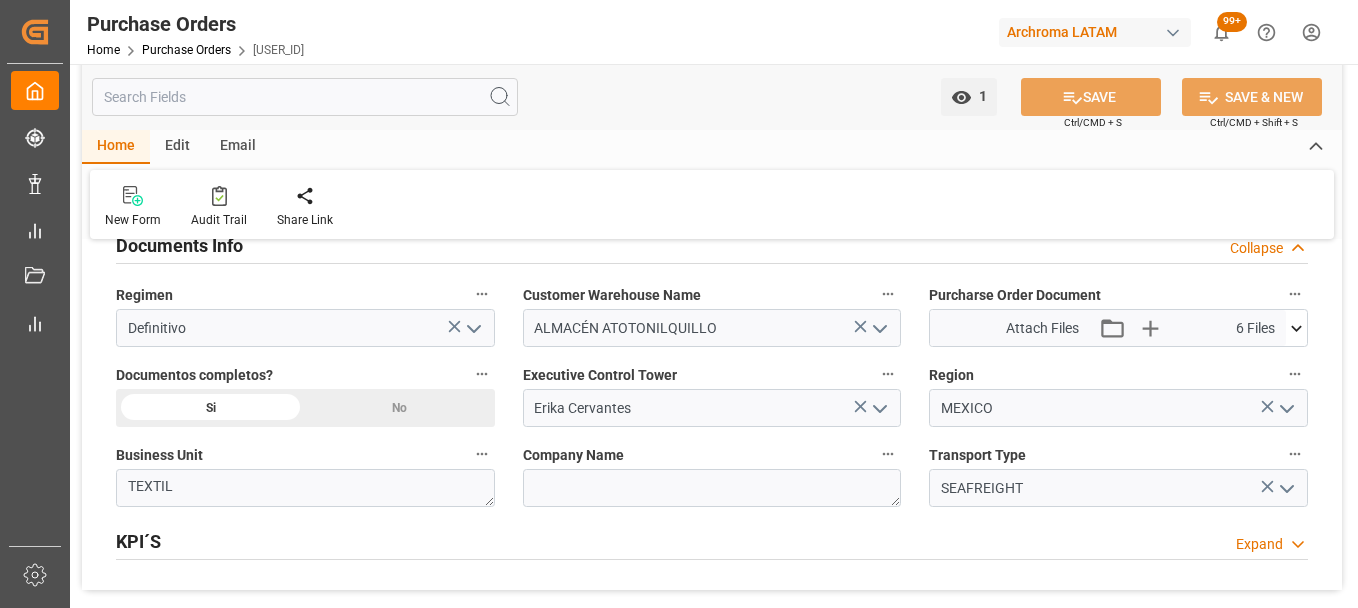 scroll, scrollTop: 1500, scrollLeft: 0, axis: vertical 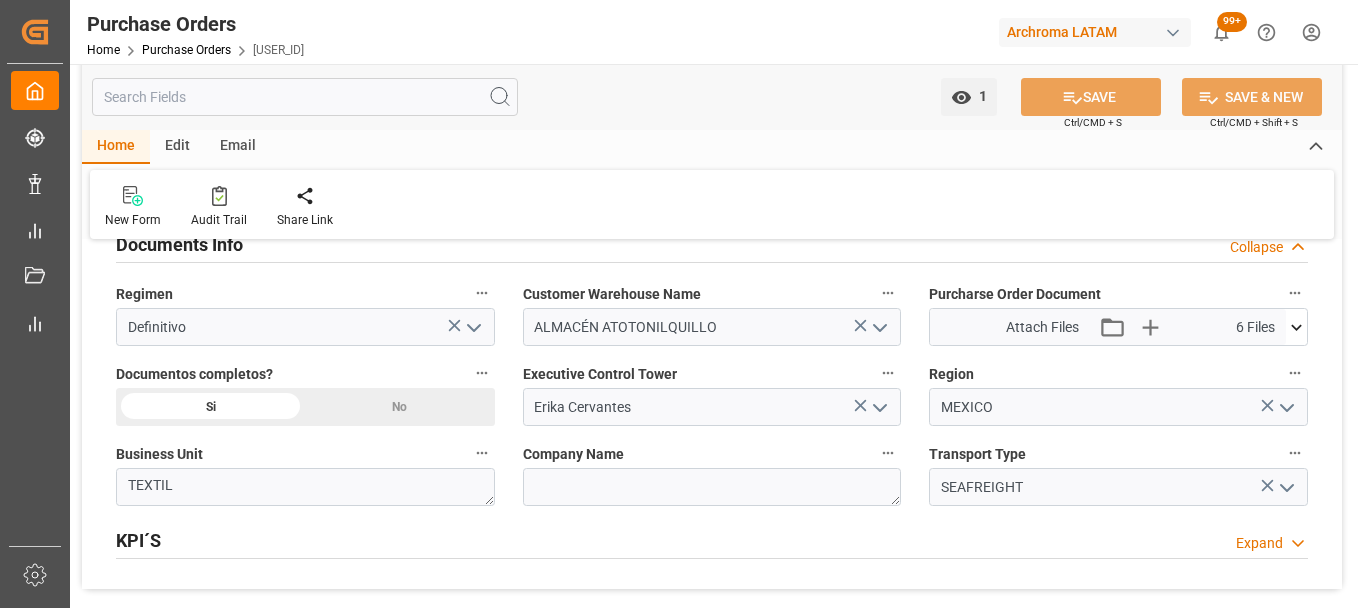 click at bounding box center [1296, 327] 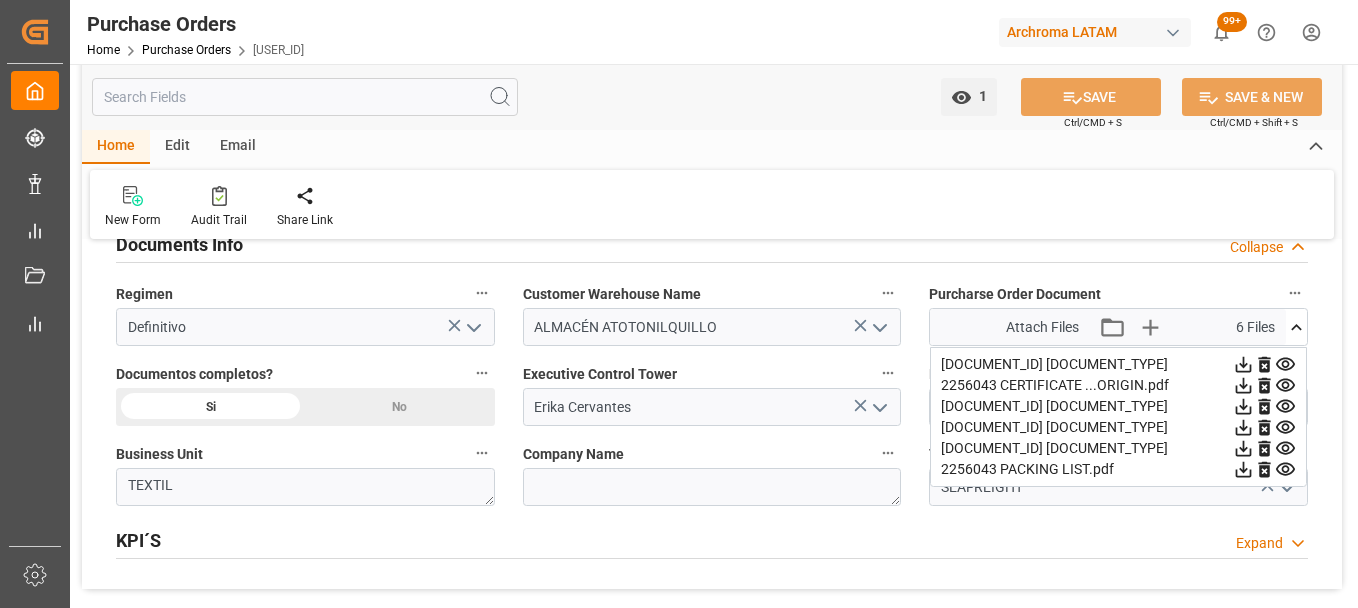 click at bounding box center (1243, 364) 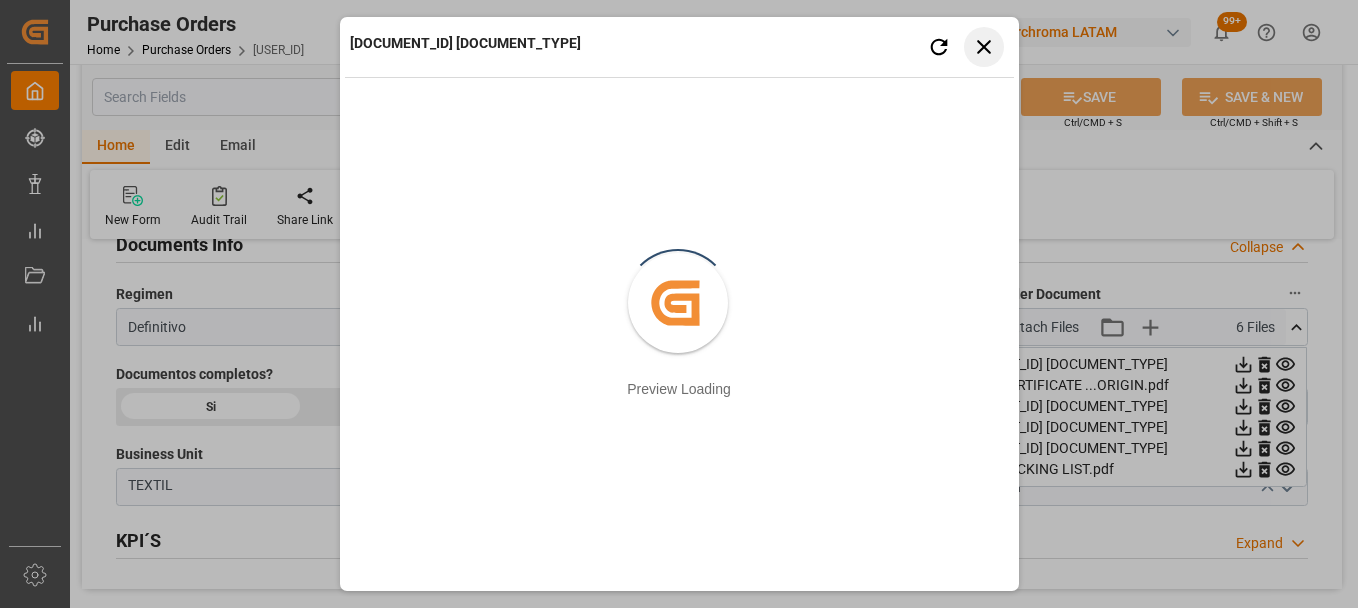 click at bounding box center (938, 46) 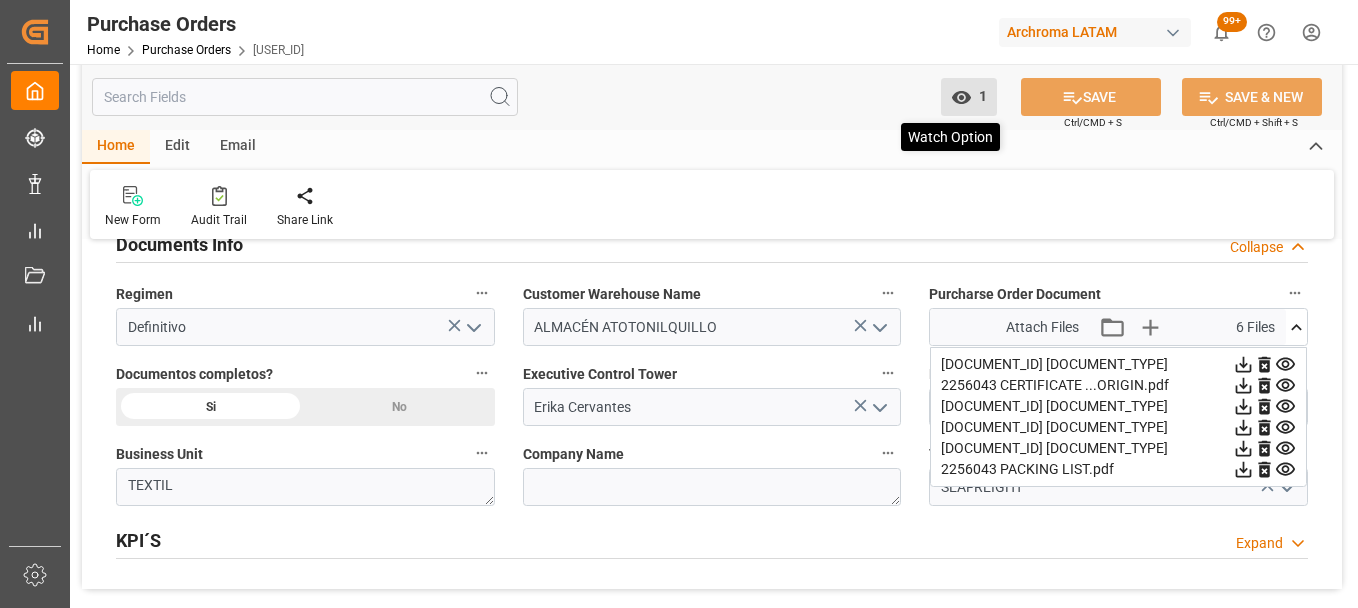 drag, startPoint x: 968, startPoint y: 96, endPoint x: 940, endPoint y: 99, distance: 28.160255 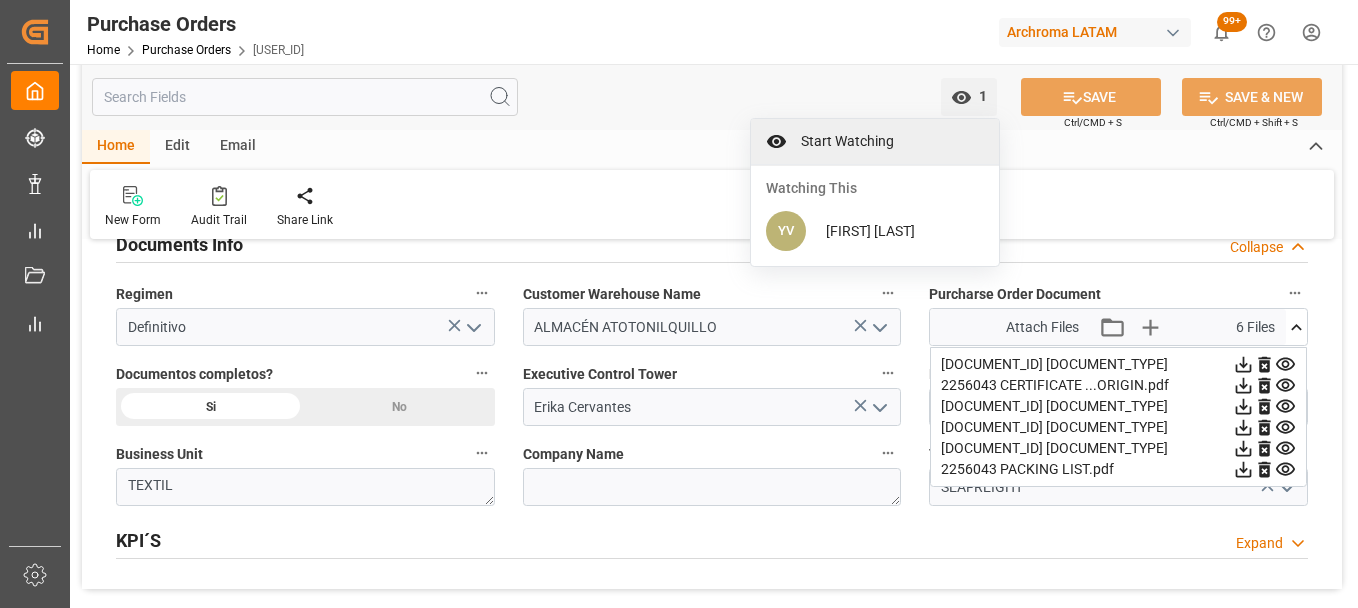 click on "Start Watching" at bounding box center [889, 141] 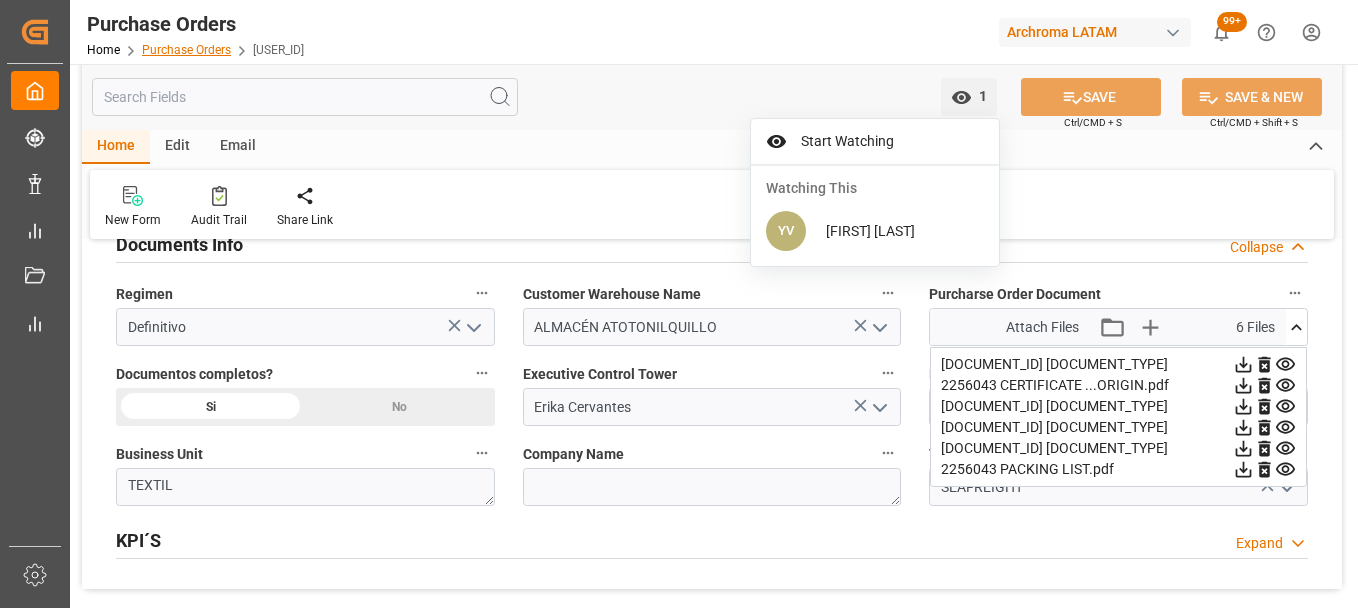 click on "Purchase Orders" at bounding box center (186, 50) 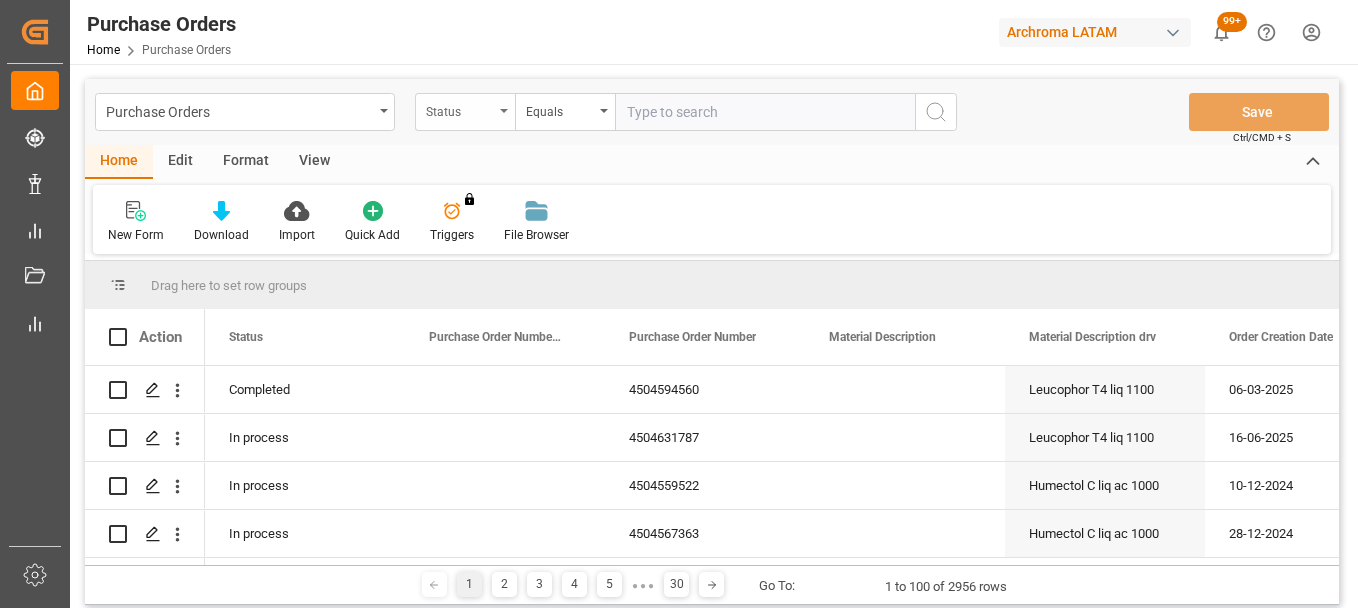 click on "Status" at bounding box center (460, 109) 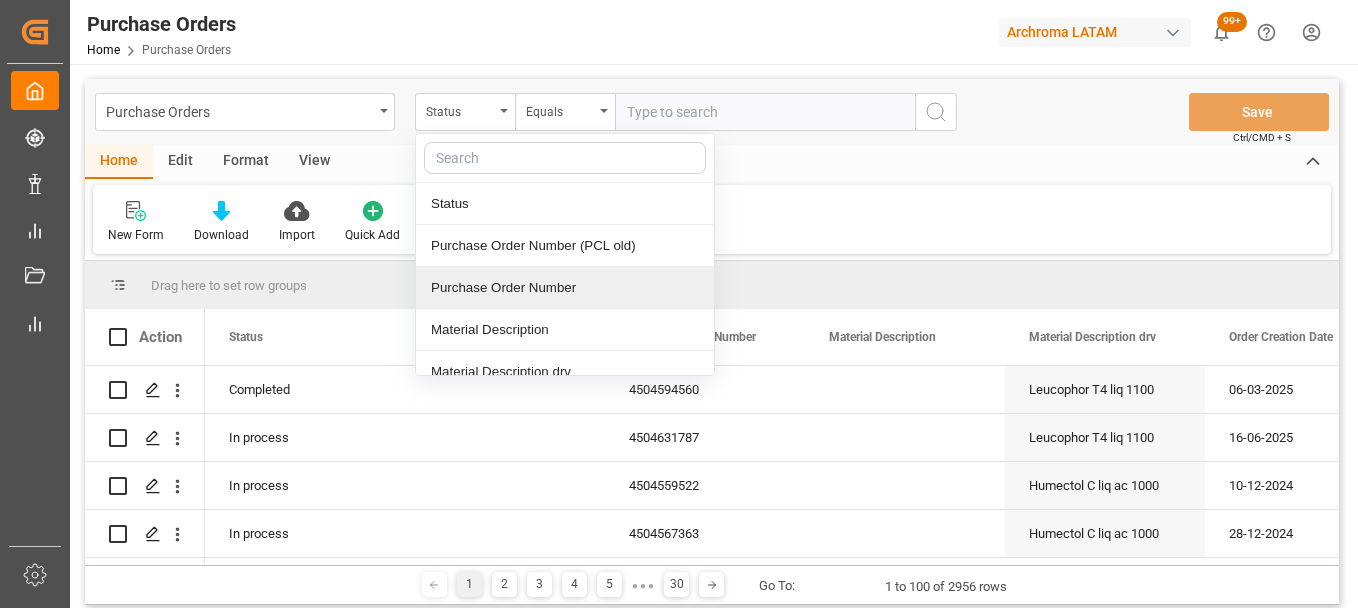 drag, startPoint x: 483, startPoint y: 292, endPoint x: 498, endPoint y: 272, distance: 25 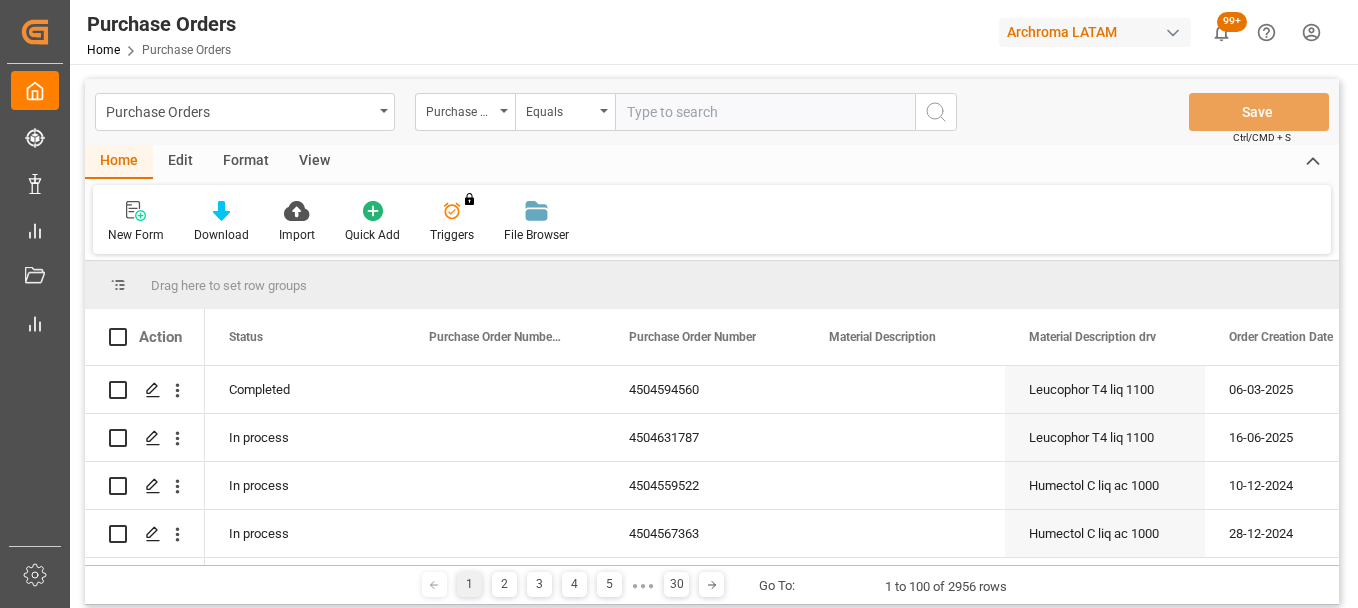 click at bounding box center [765, 112] 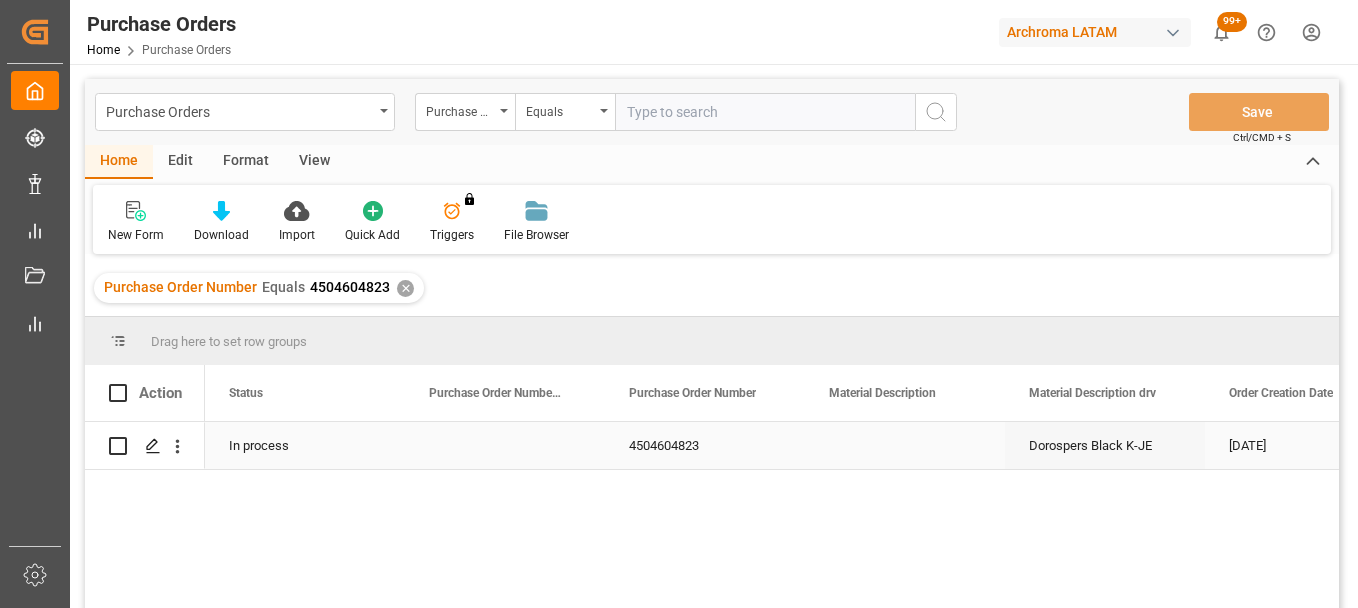 click at bounding box center [905, 445] 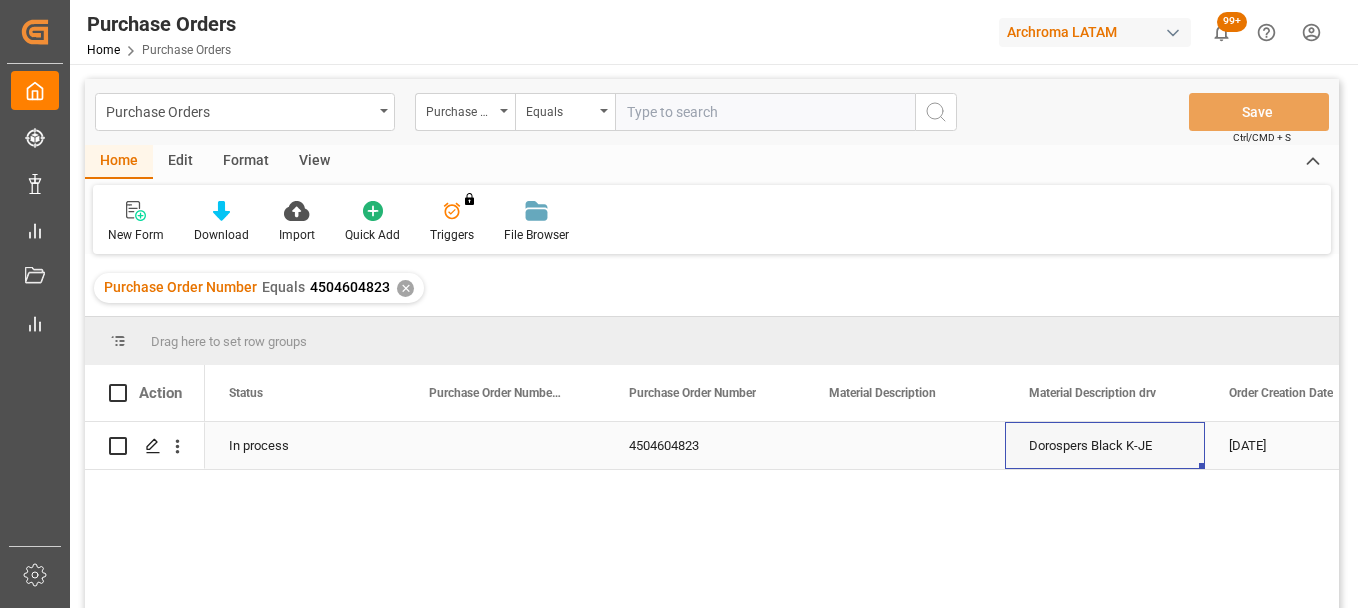 scroll, scrollTop: 0, scrollLeft: 673, axis: horizontal 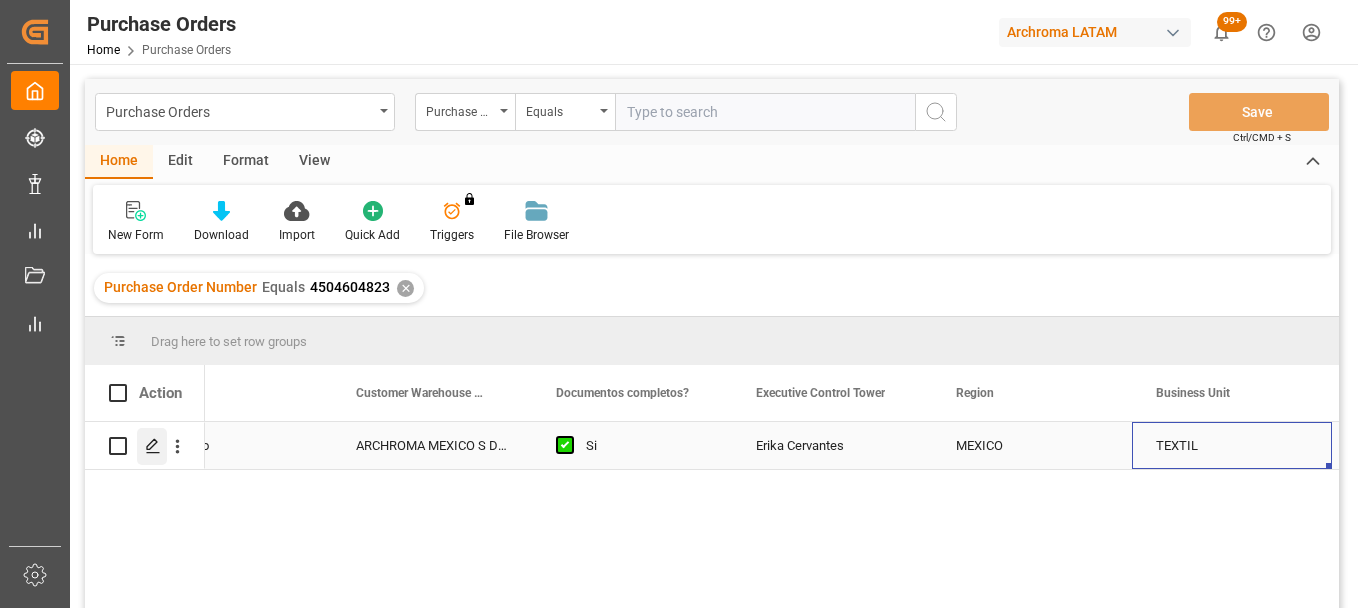 click at bounding box center (153, 446) 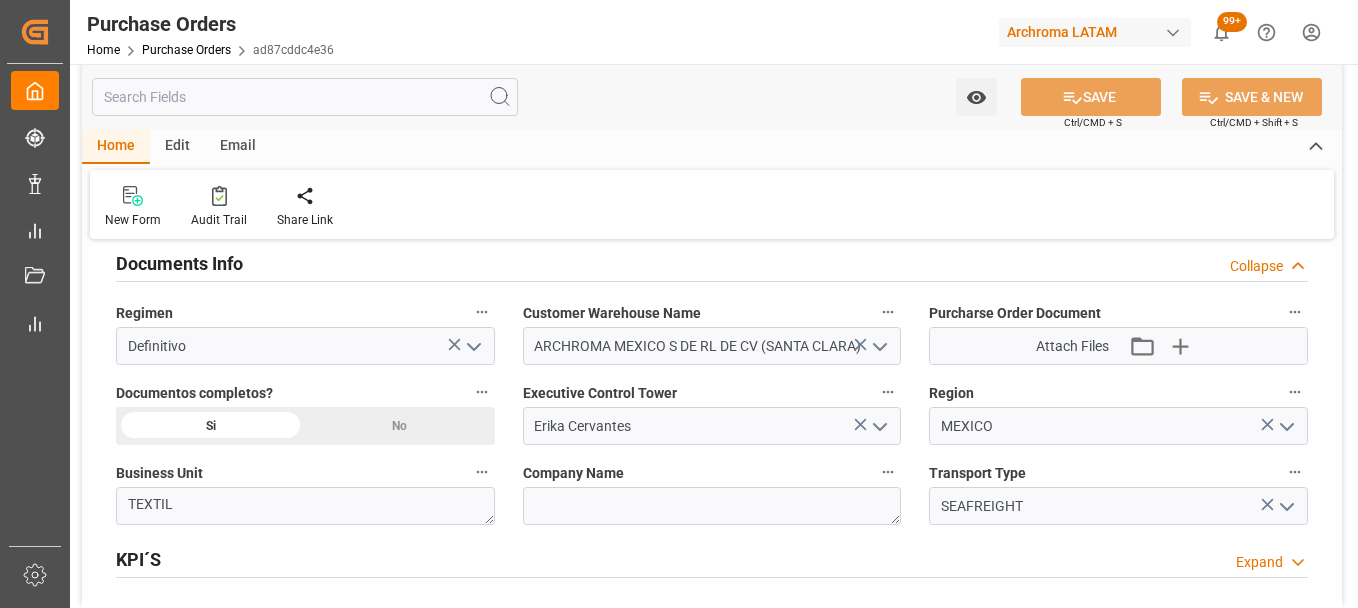 scroll, scrollTop: 1500, scrollLeft: 0, axis: vertical 